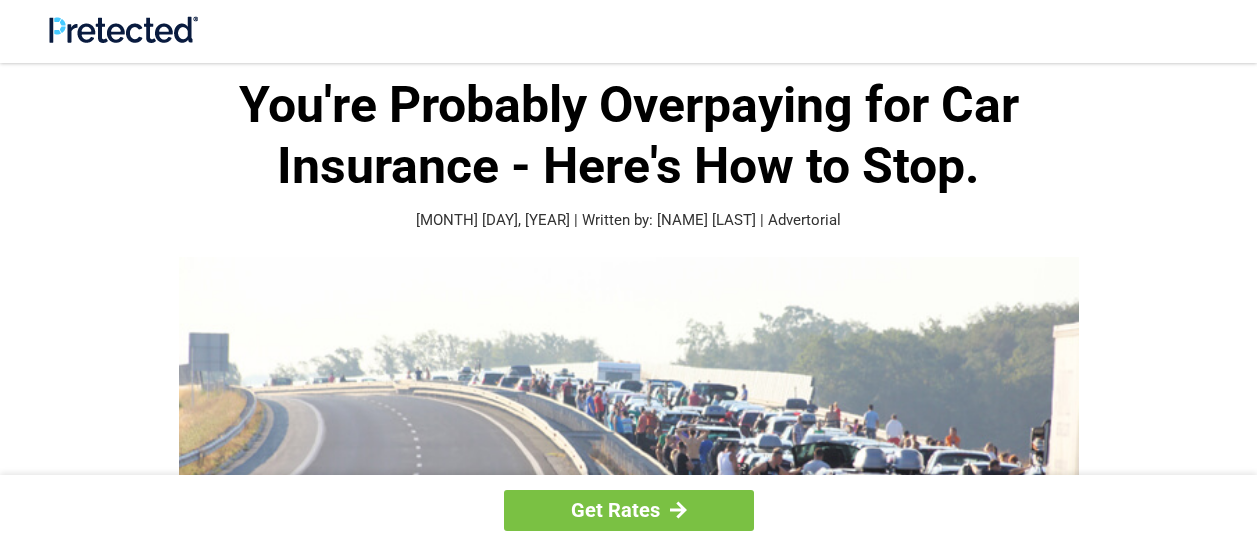 scroll, scrollTop: 54, scrollLeft: 0, axis: vertical 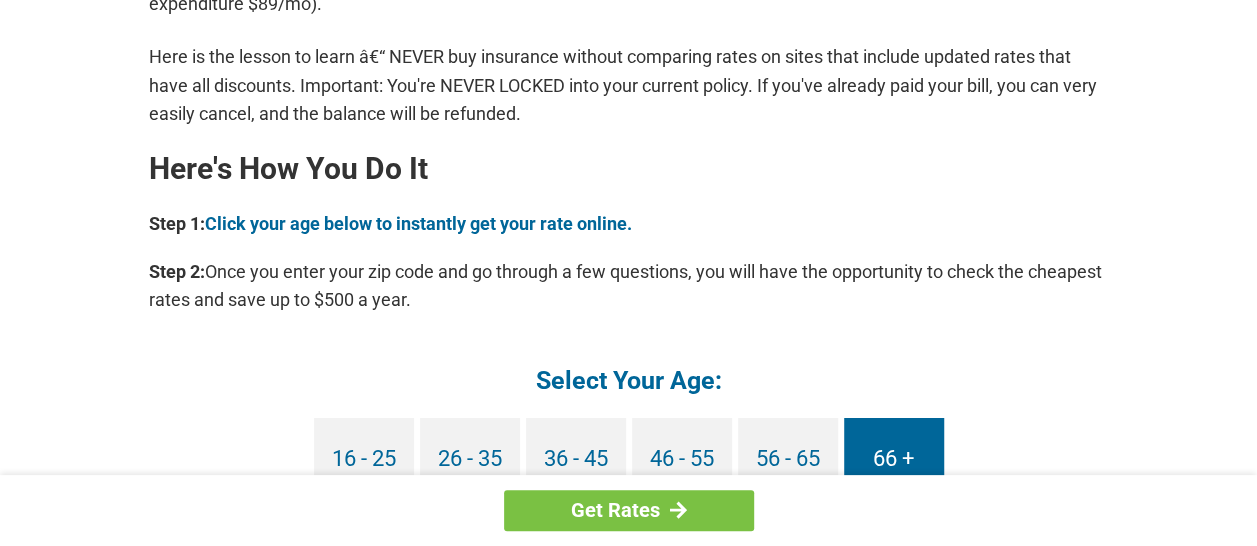 click on "66 +" at bounding box center [894, 458] 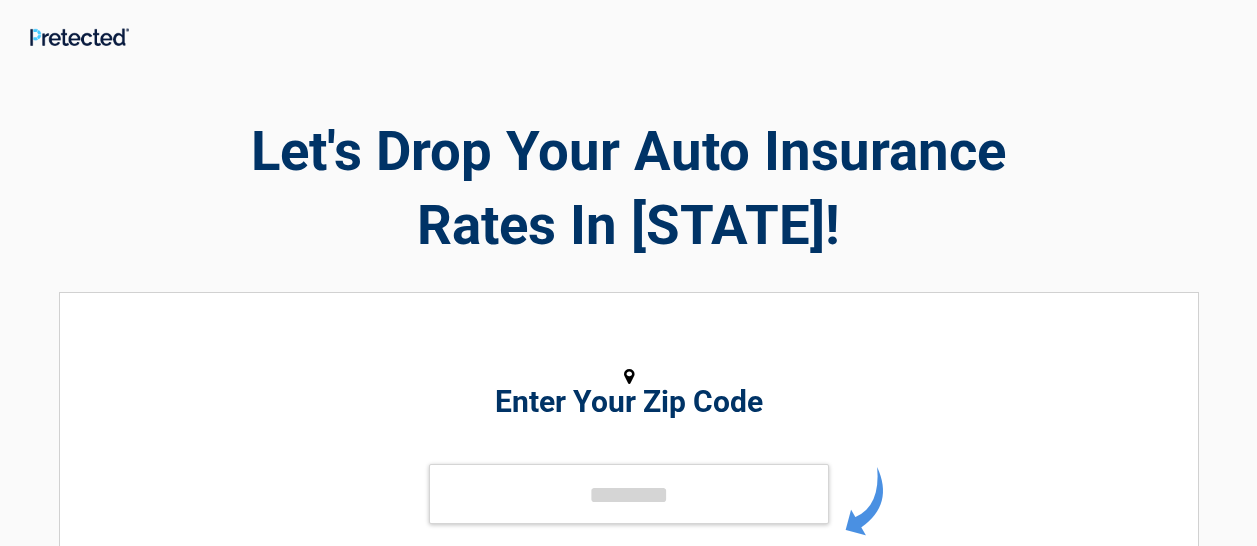 scroll, scrollTop: 0, scrollLeft: 0, axis: both 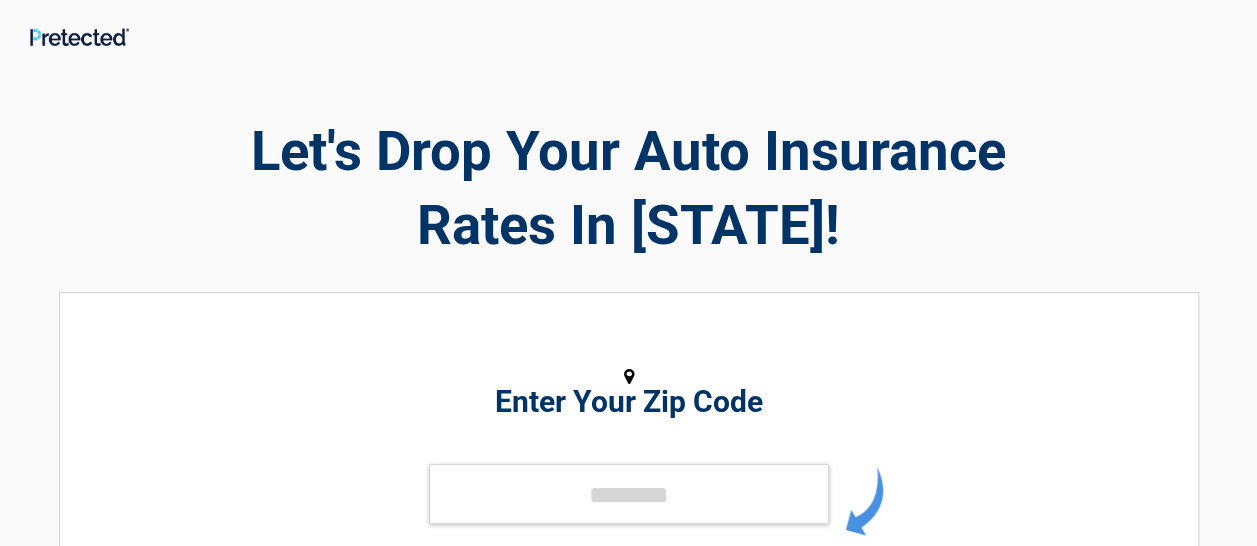 drag, startPoint x: 718, startPoint y: 463, endPoint x: 701, endPoint y: 474, distance: 20.248457 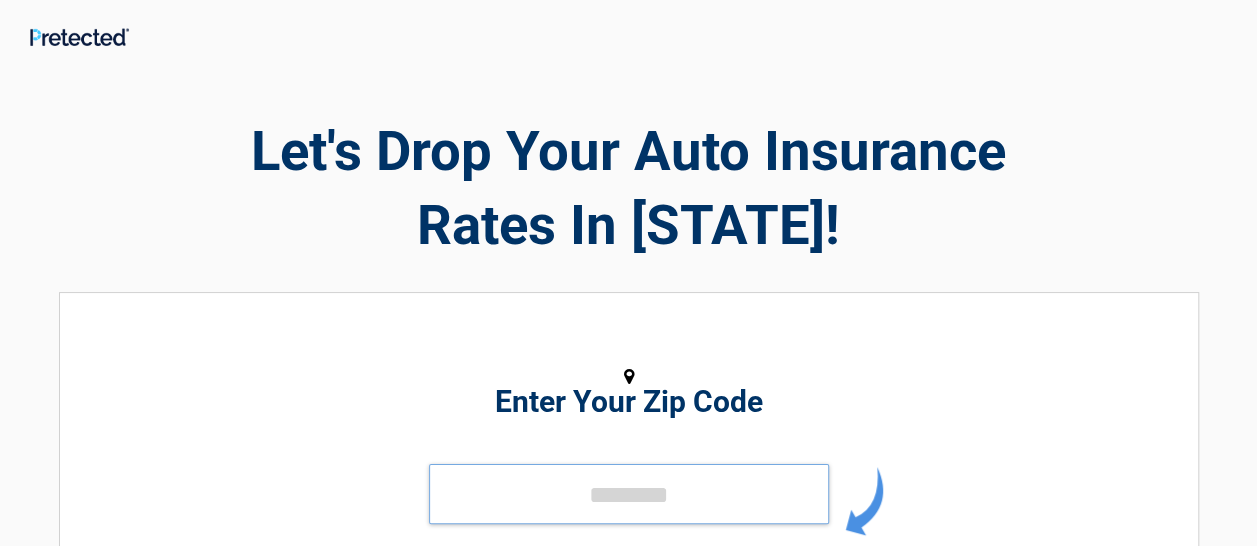 click at bounding box center (629, 494) 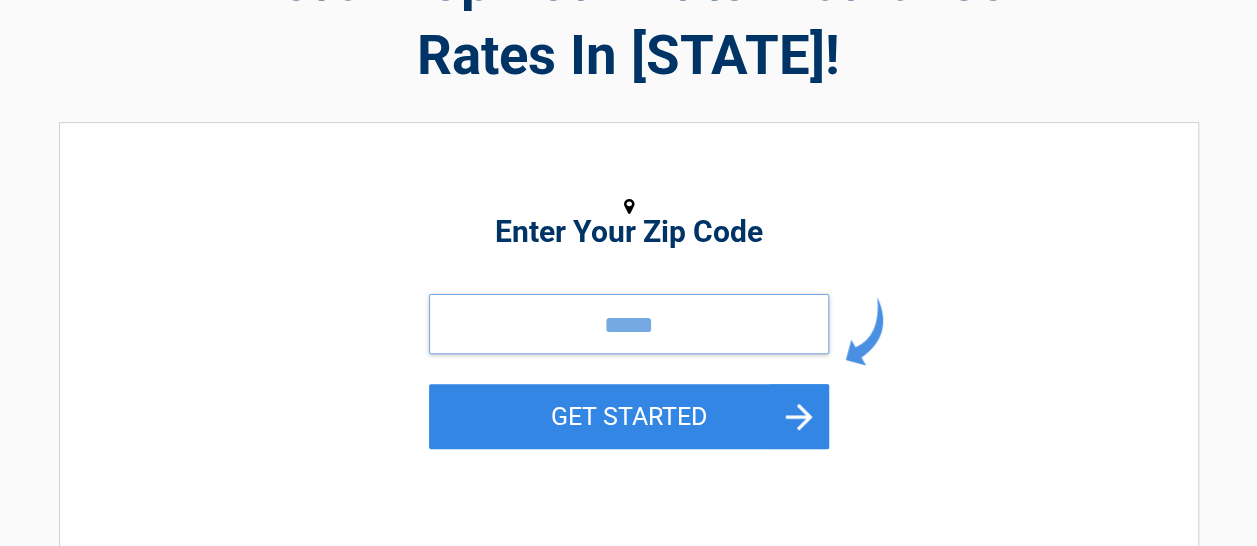 scroll, scrollTop: 300, scrollLeft: 0, axis: vertical 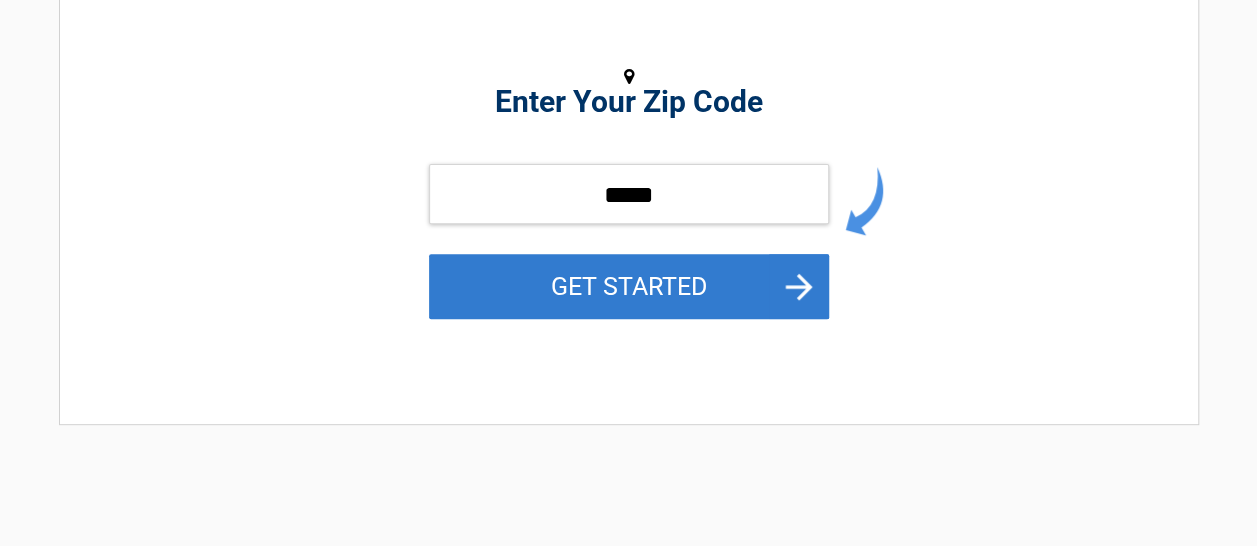 click on "GET STARTED" at bounding box center [629, 286] 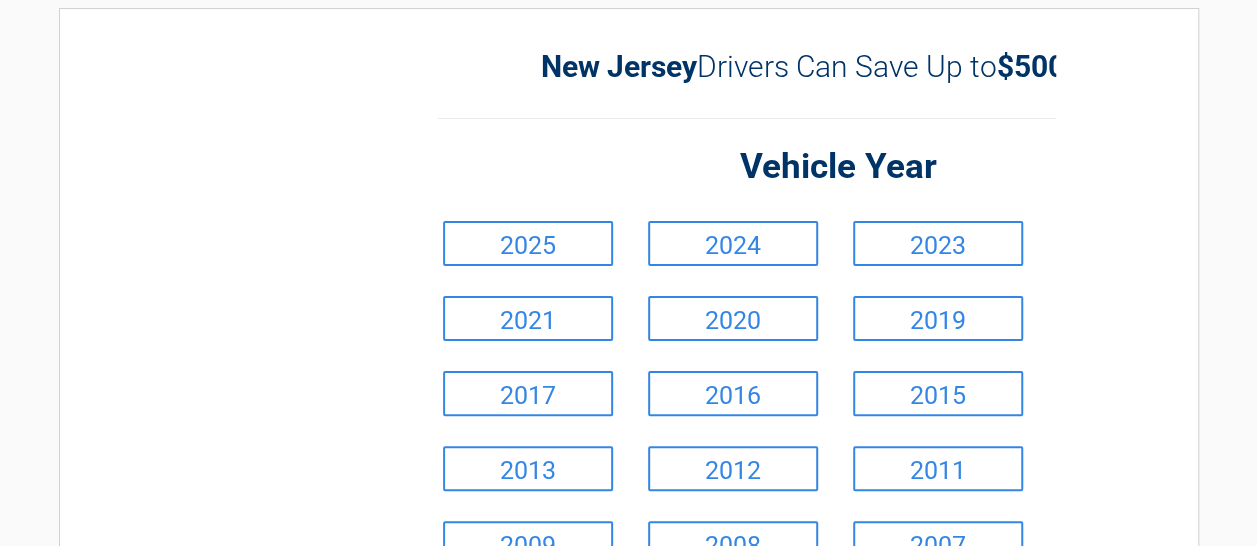 scroll, scrollTop: 0, scrollLeft: 0, axis: both 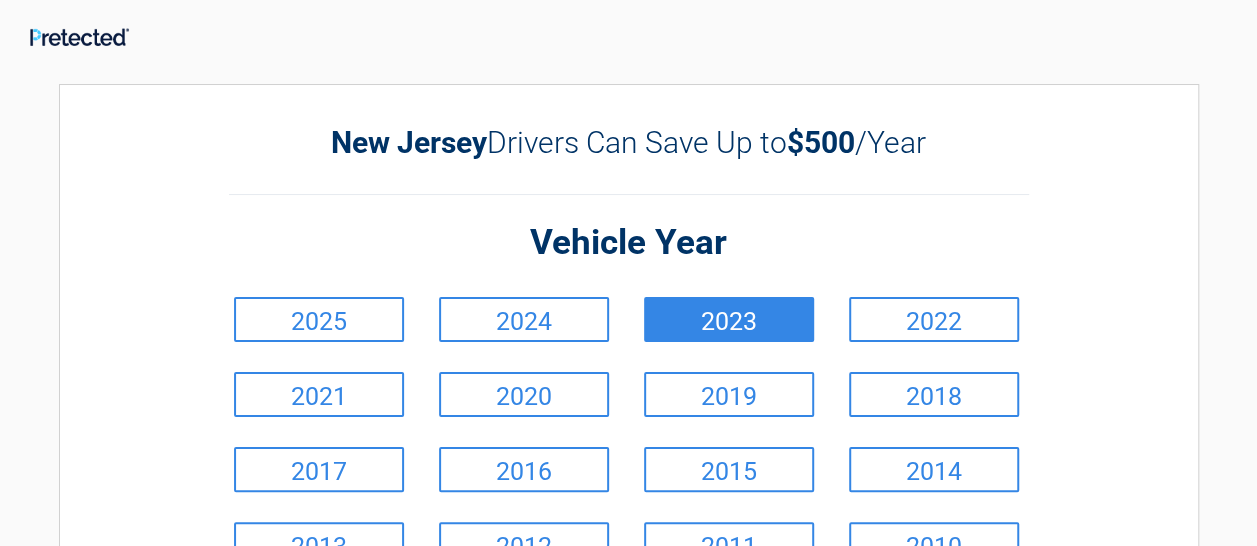 click on "2023" at bounding box center [729, 319] 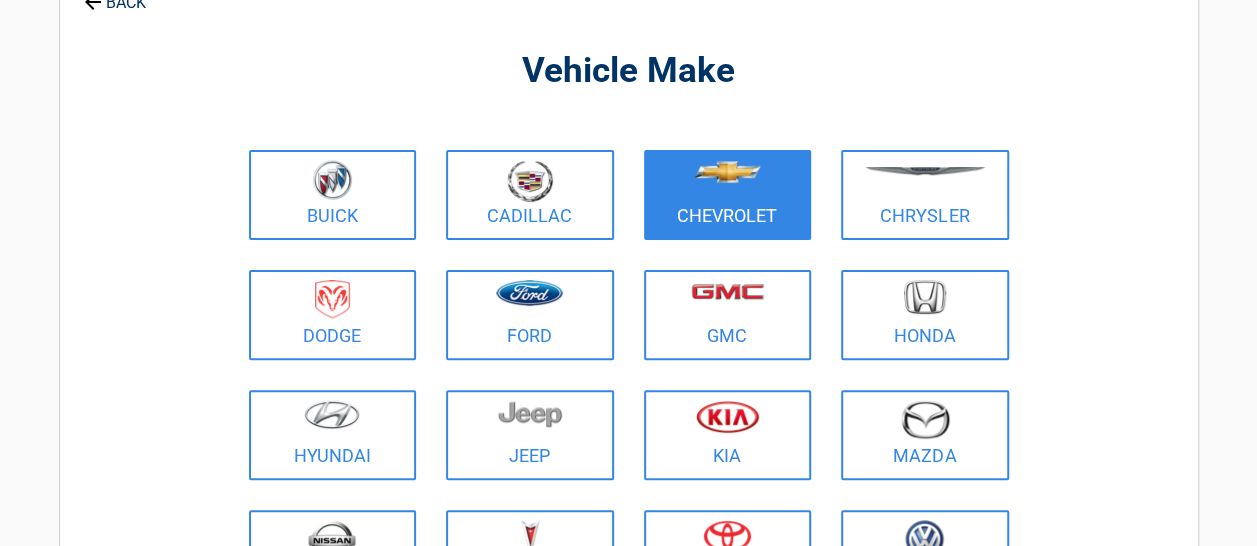 scroll, scrollTop: 200, scrollLeft: 0, axis: vertical 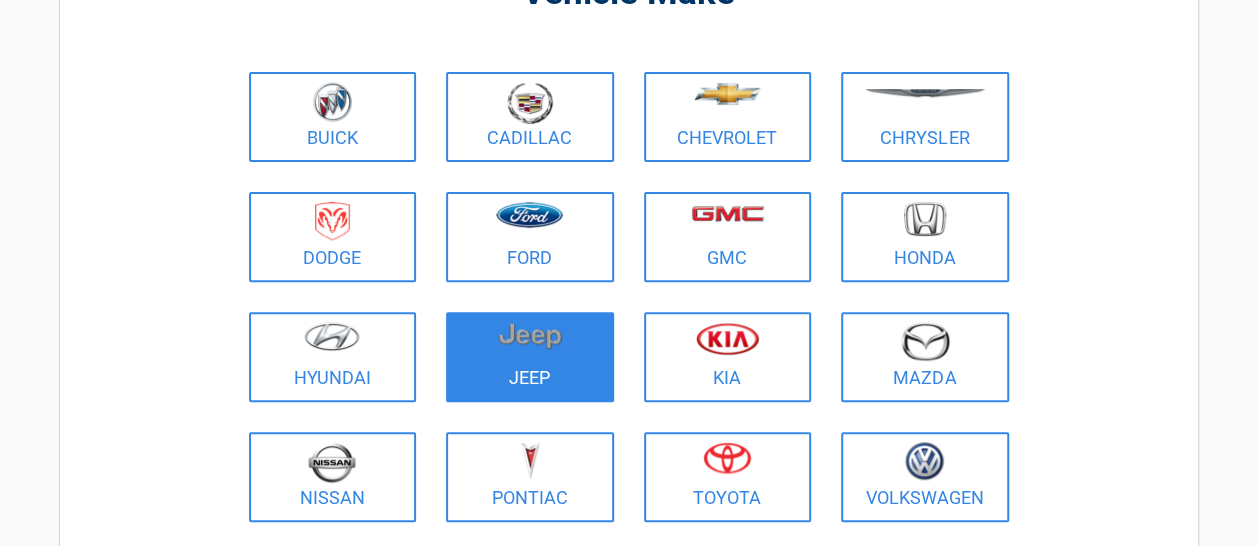 click on "Jeep" at bounding box center [530, 357] 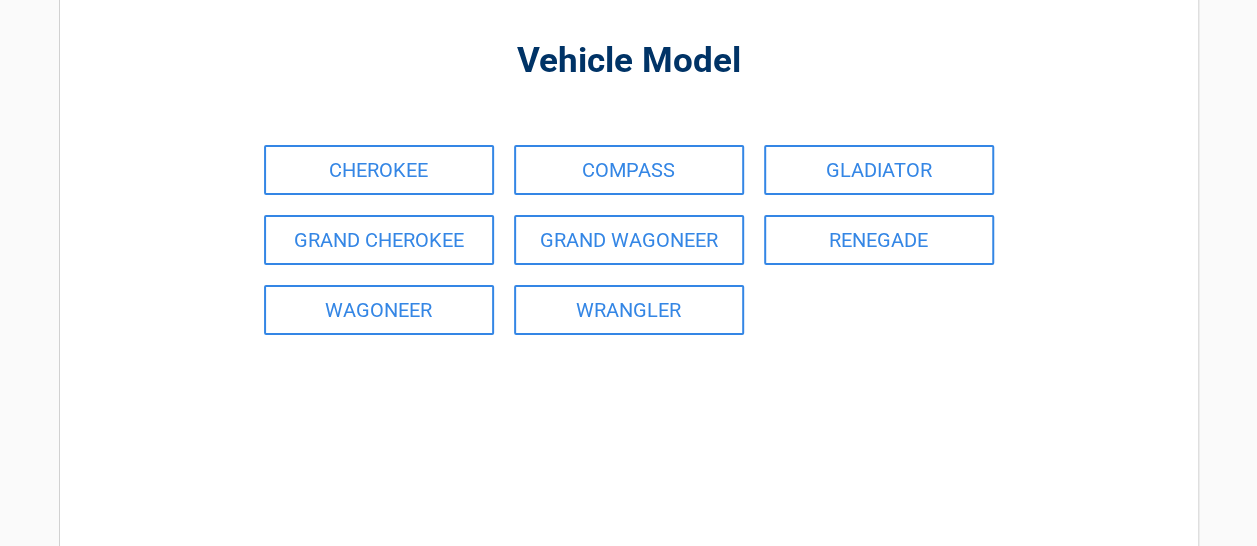 scroll, scrollTop: 0, scrollLeft: 0, axis: both 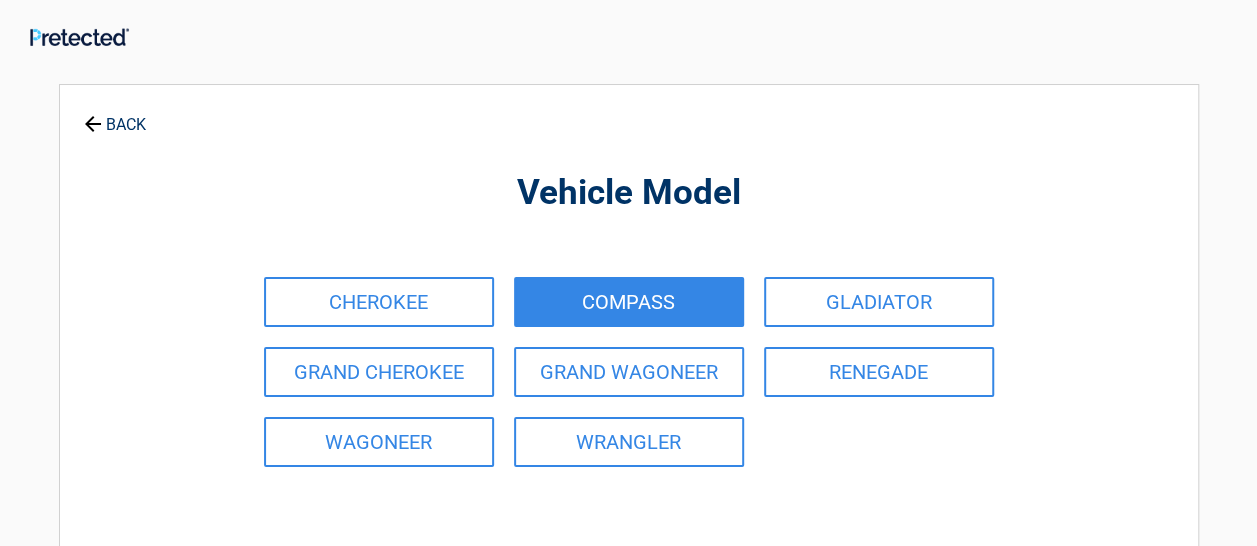 click on "COMPASS" at bounding box center (629, 302) 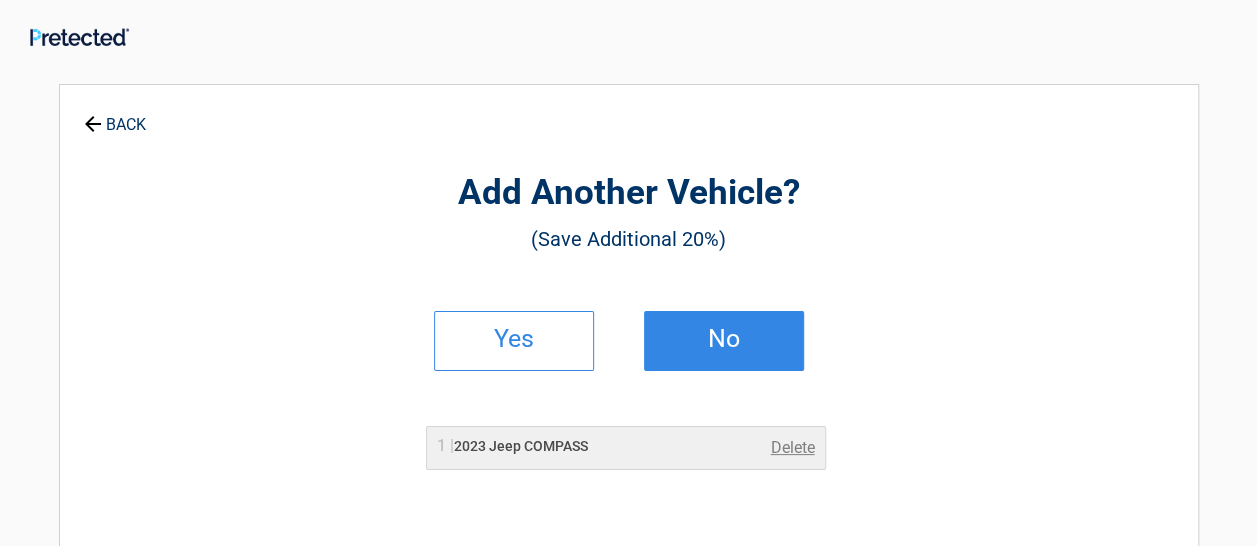 click on "No" at bounding box center [724, 339] 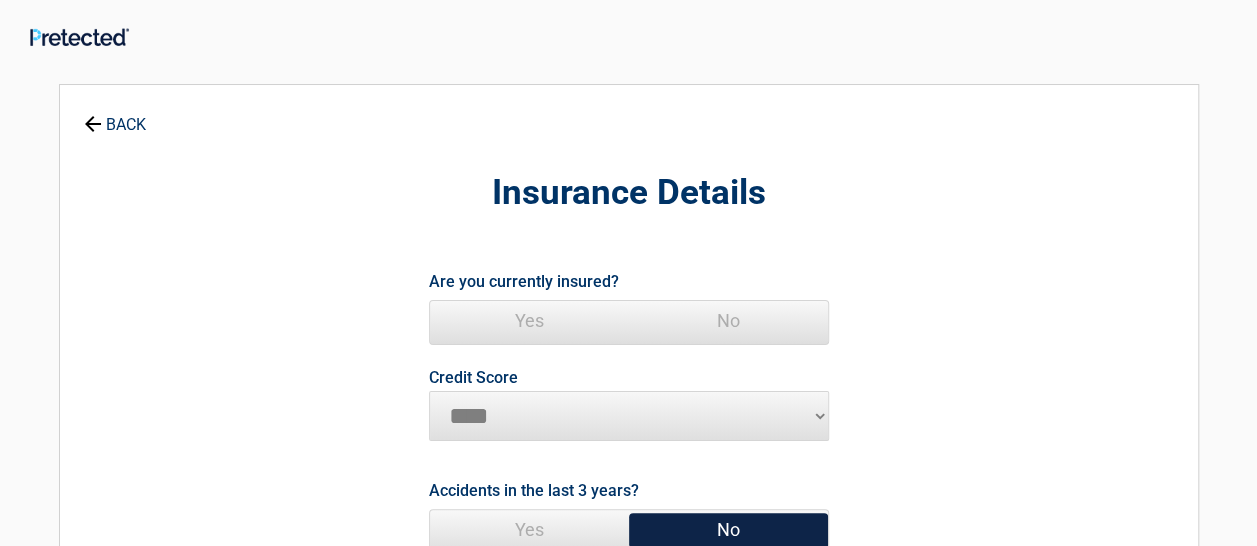 click on "Yes" at bounding box center [529, 321] 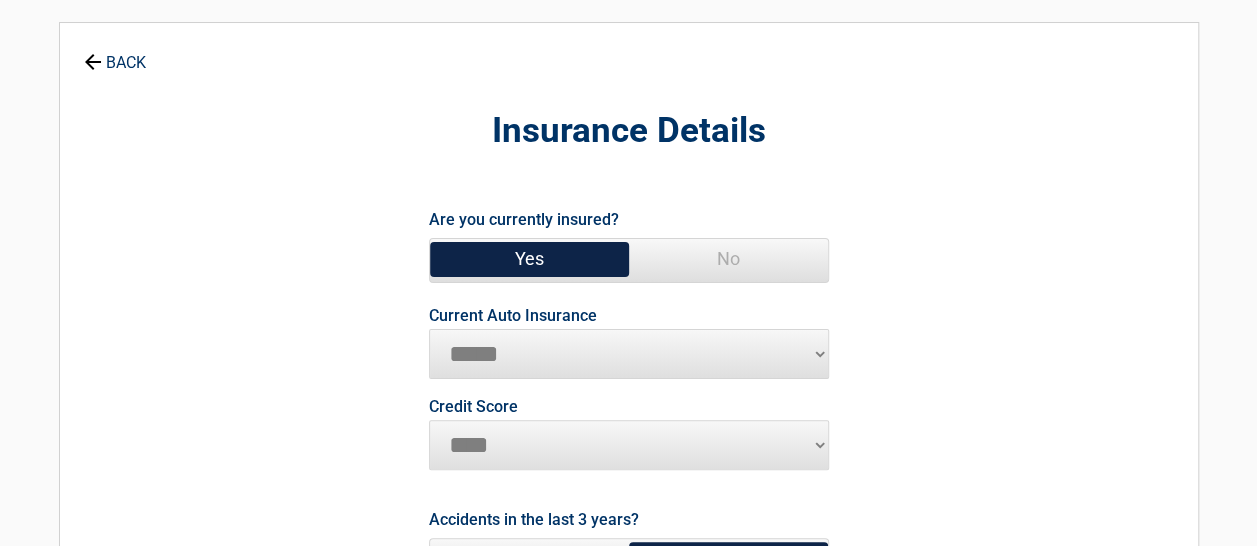 scroll, scrollTop: 100, scrollLeft: 0, axis: vertical 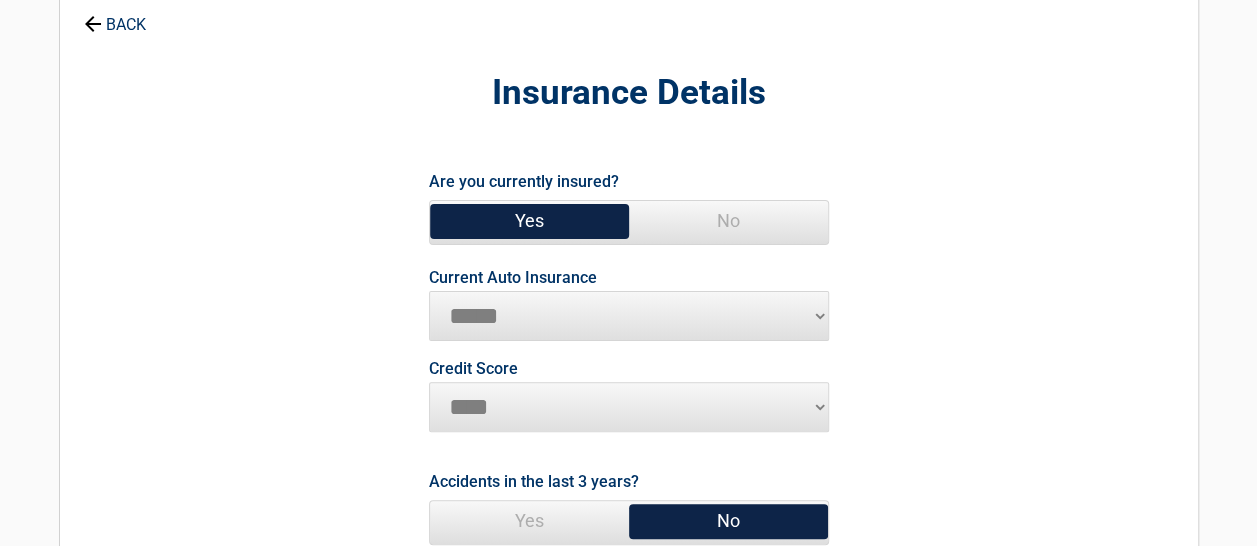 click on "**********" at bounding box center [629, 316] 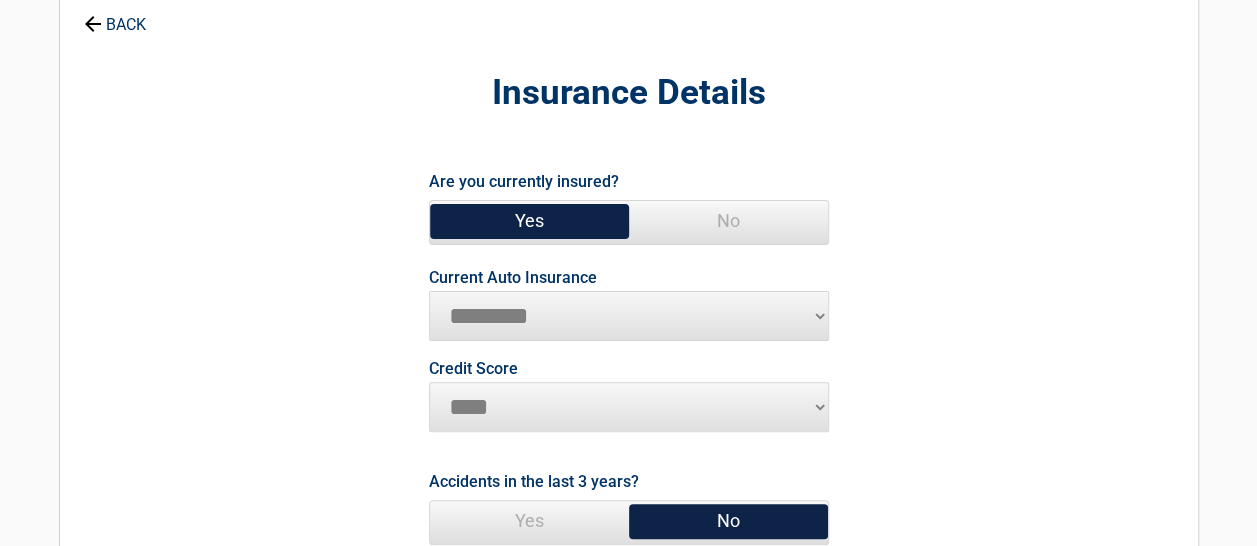 click on "**********" at bounding box center (629, 316) 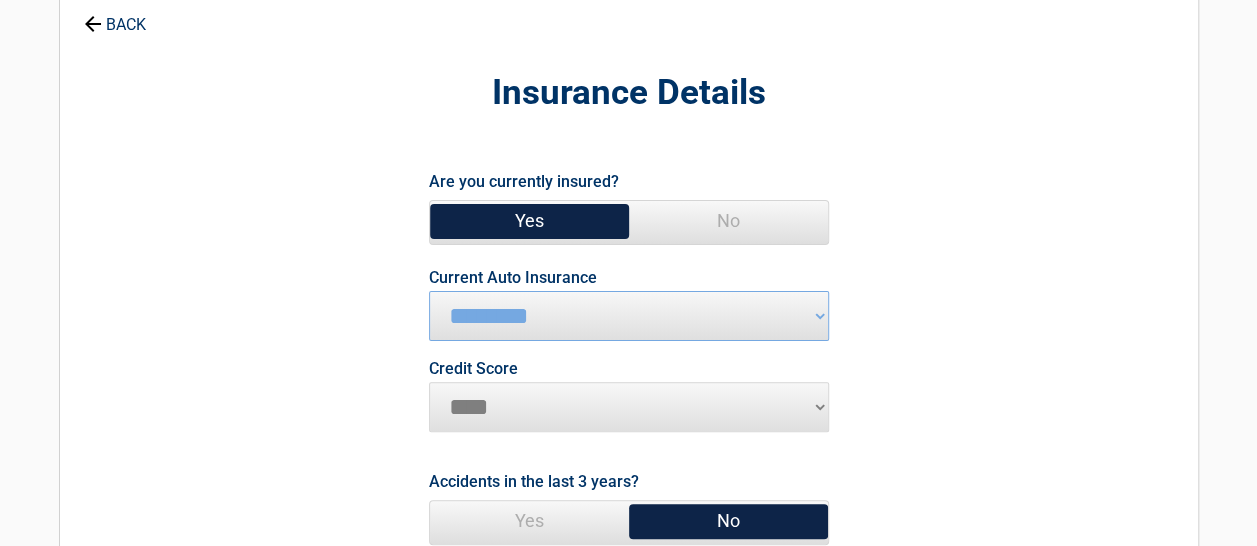 click on "*********
****
*******
****" at bounding box center (629, 407) 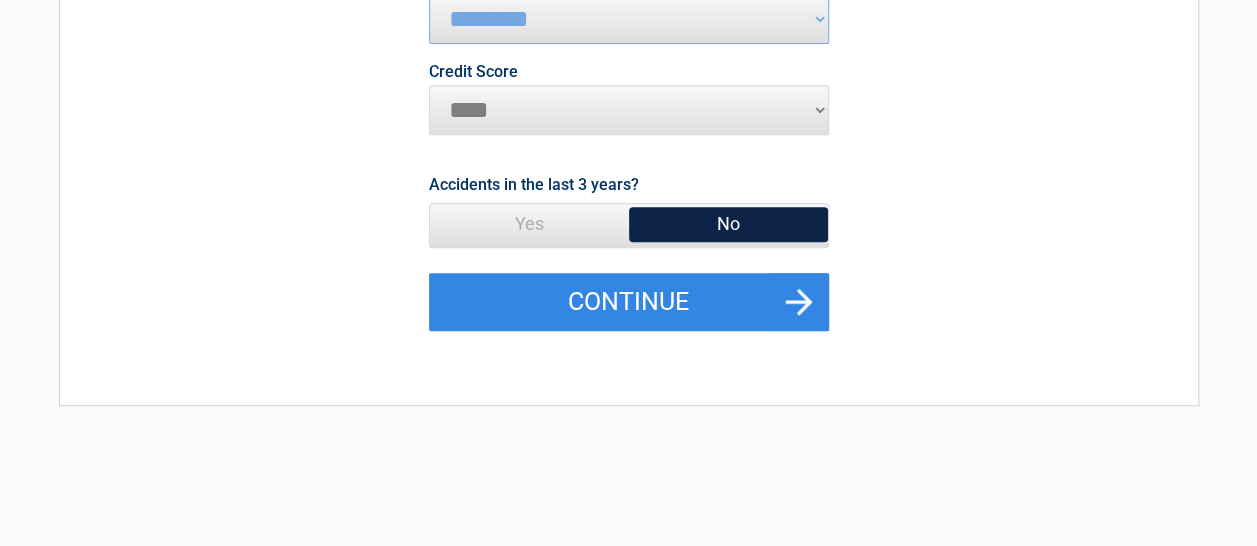 scroll, scrollTop: 400, scrollLeft: 0, axis: vertical 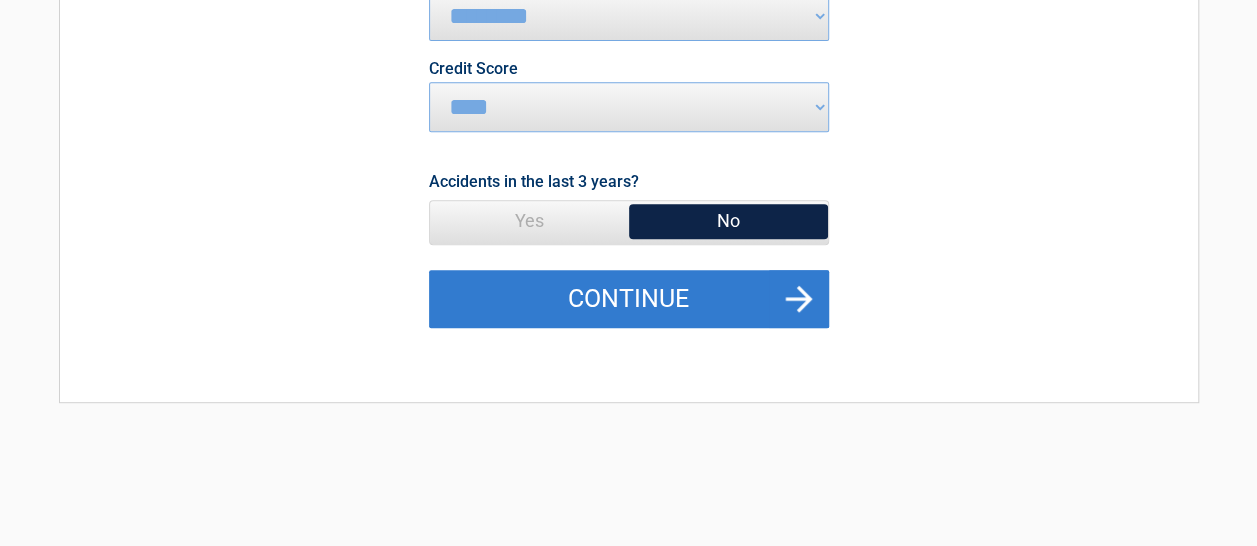click on "Continue" at bounding box center (629, 299) 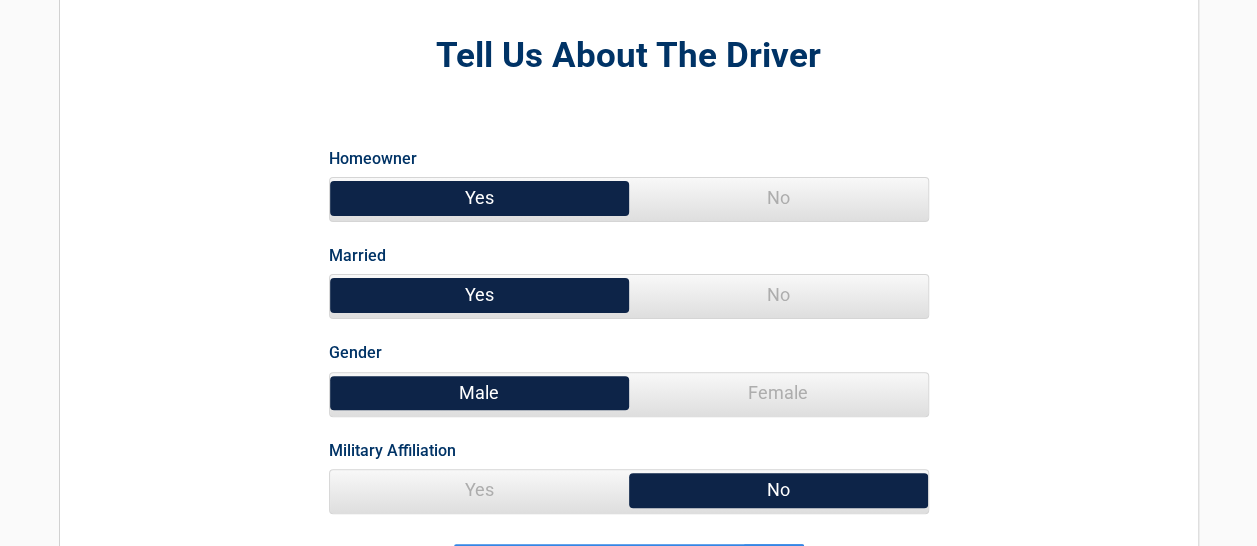 scroll, scrollTop: 200, scrollLeft: 0, axis: vertical 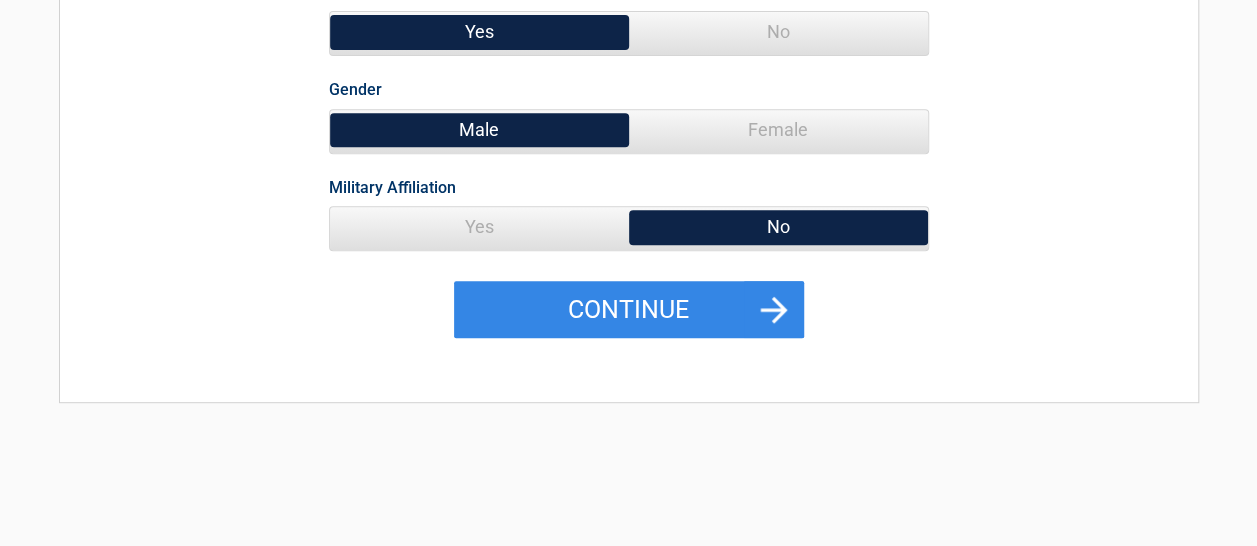 click on "Continue" at bounding box center (629, 310) 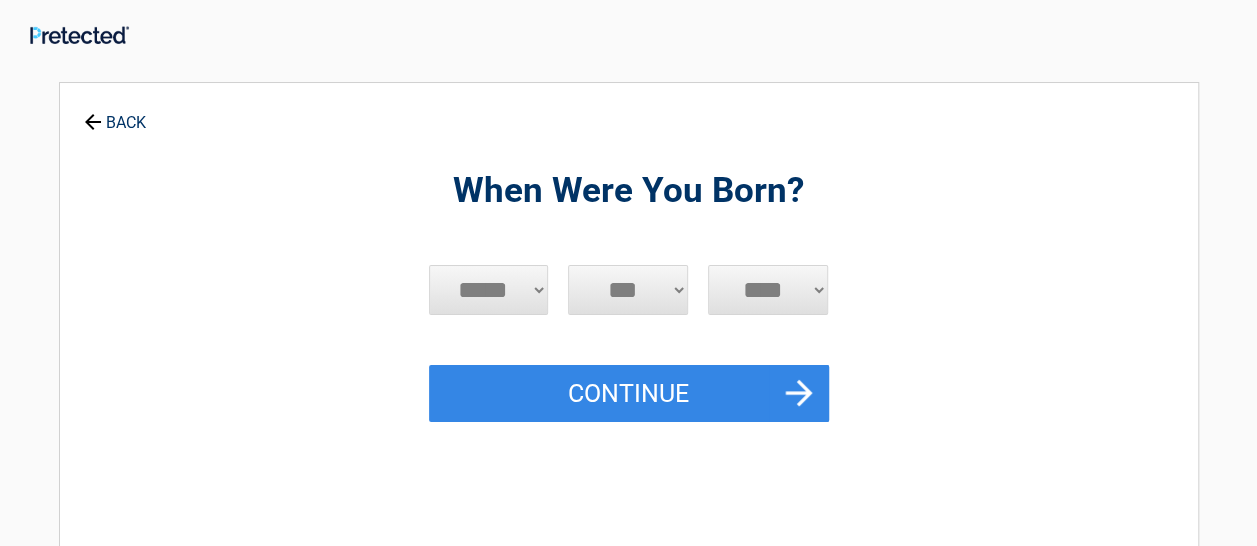 scroll, scrollTop: 0, scrollLeft: 0, axis: both 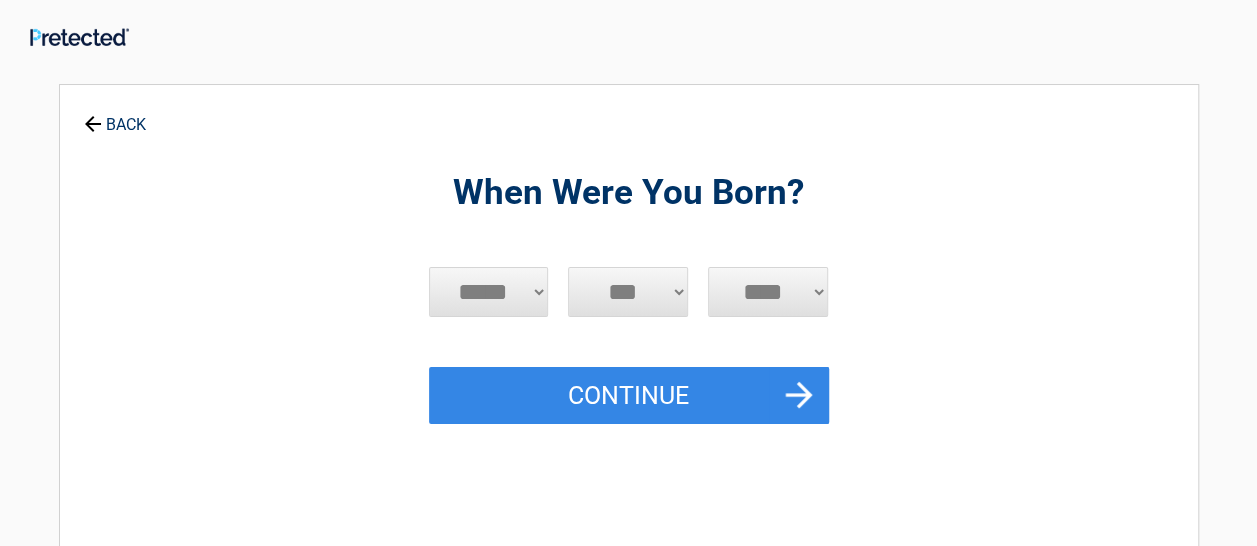 click on "*****
***
***
***
***
***
***
***
***
***
***
***
***" at bounding box center (489, 292) 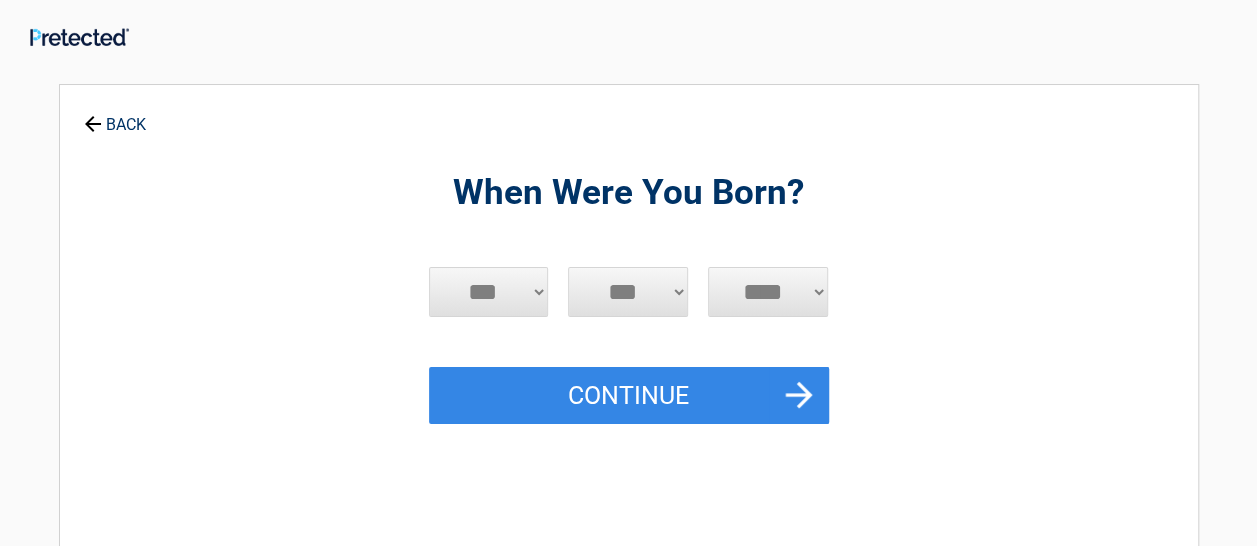 click on "*****
***
***
***
***
***
***
***
***
***
***
***
***" at bounding box center (489, 292) 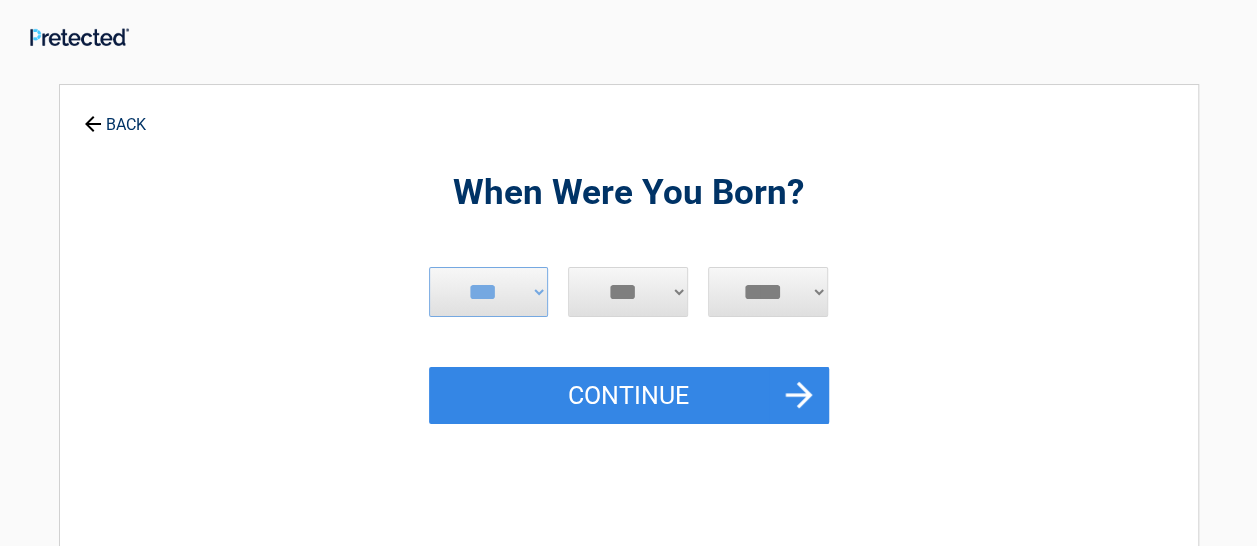 click on "*** * * * * * * * * * ** ** ** ** ** ** ** ** ** ** ** ** ** ** ** ** ** ** ** ** **" at bounding box center [628, 292] 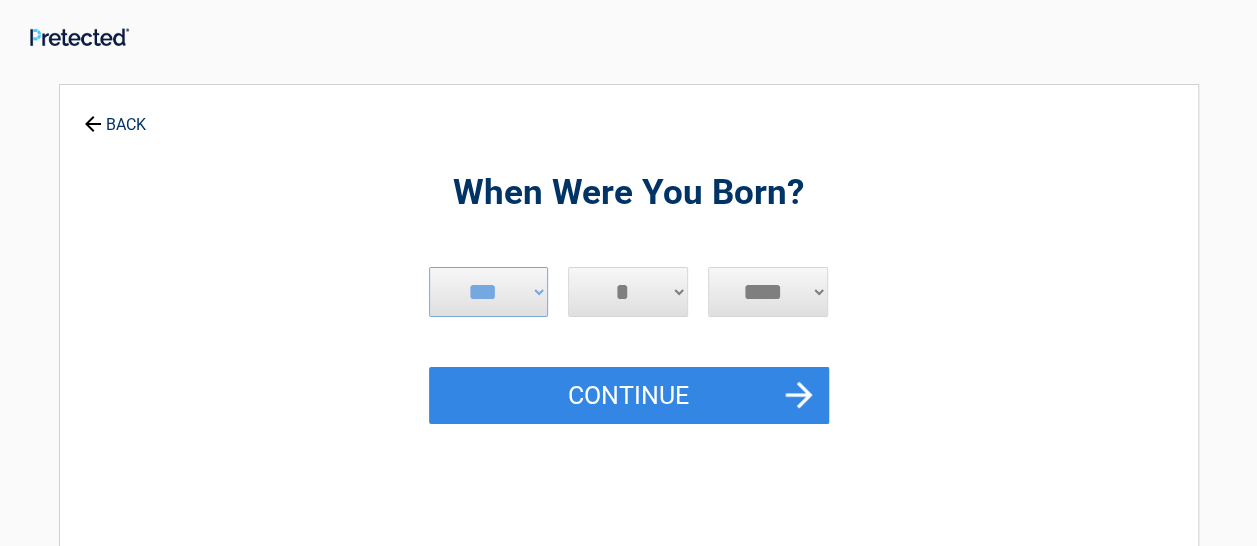 click on "*** * * * * * * * * * ** ** ** ** ** ** ** ** ** ** ** ** ** ** ** ** ** ** ** ** **" at bounding box center [628, 292] 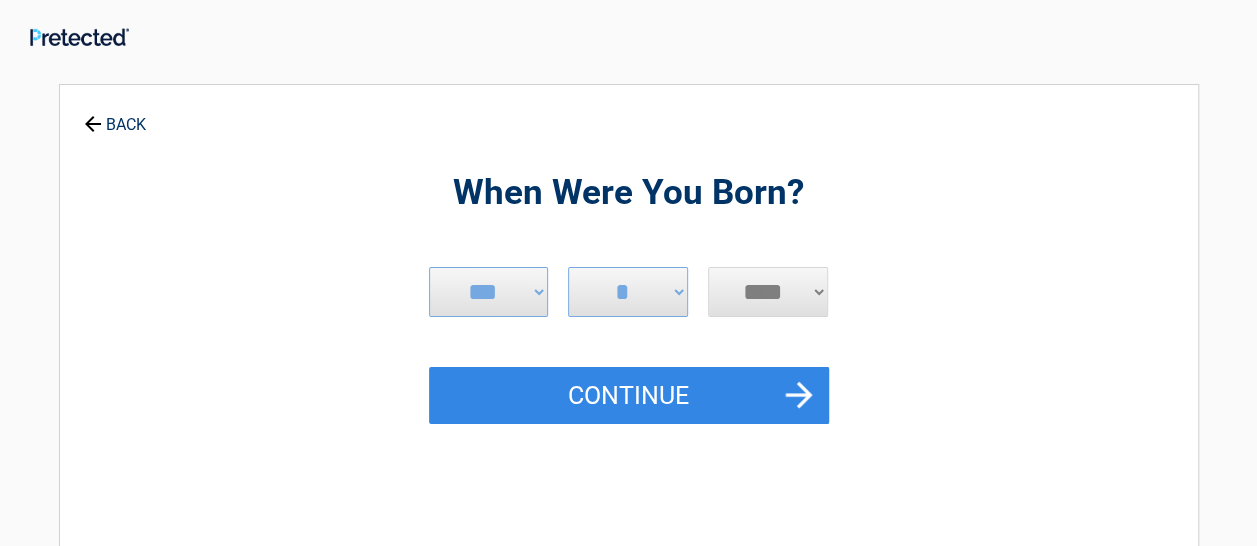 select on "****" 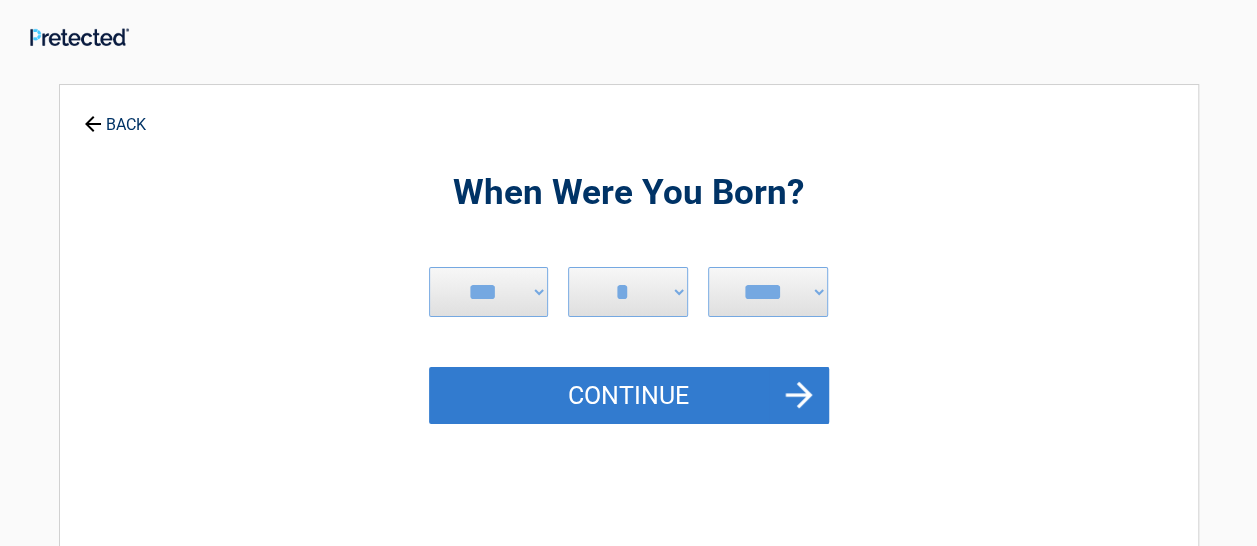 click on "Continue" at bounding box center [629, 396] 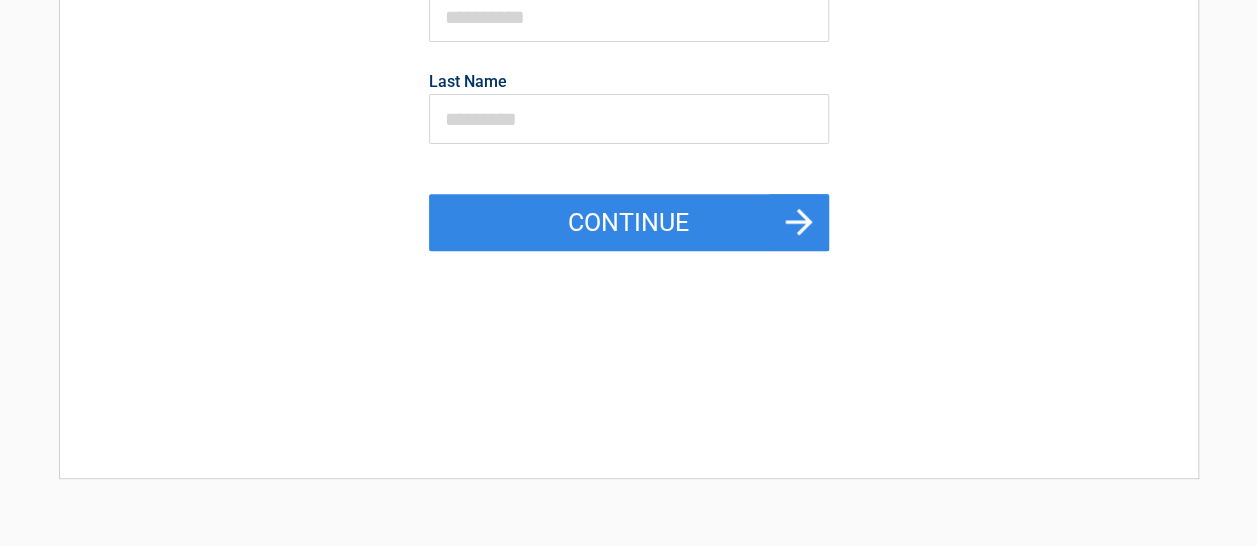 scroll, scrollTop: 0, scrollLeft: 0, axis: both 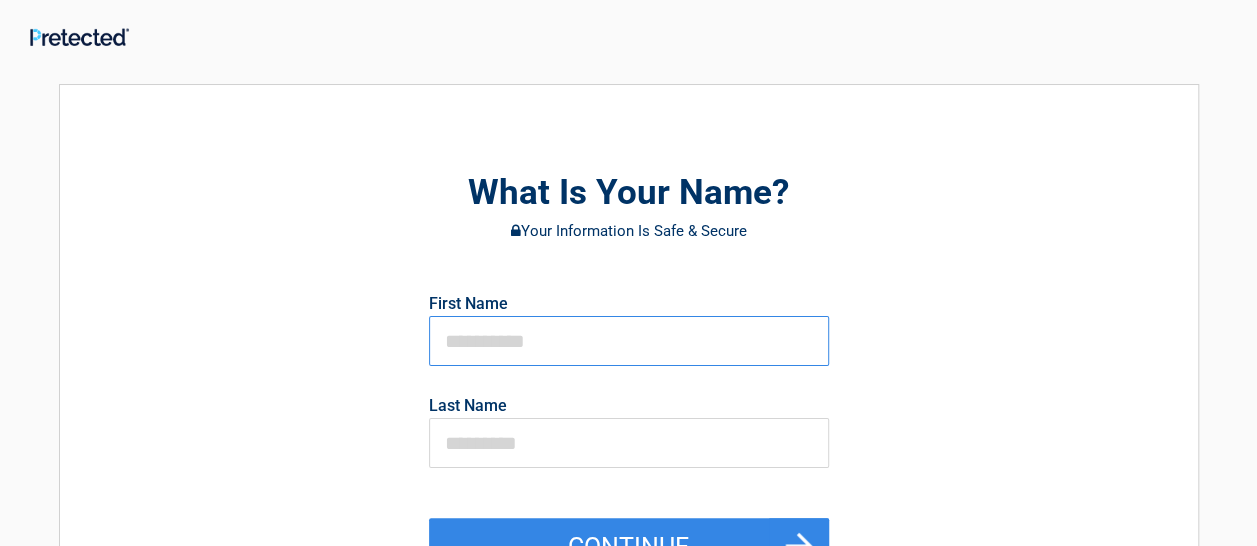 click at bounding box center (629, 341) 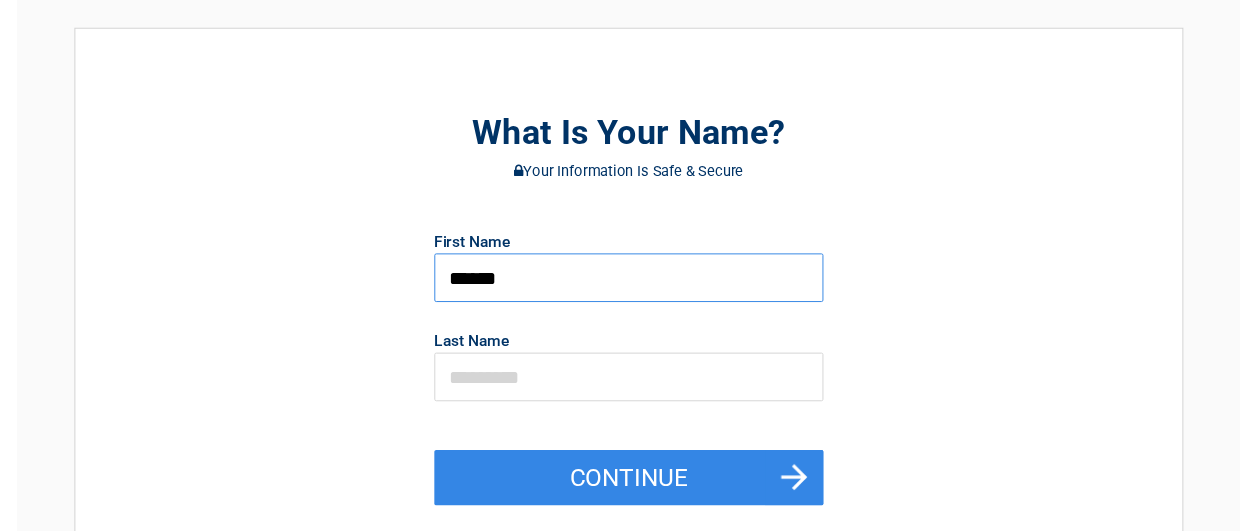 scroll, scrollTop: 100, scrollLeft: 0, axis: vertical 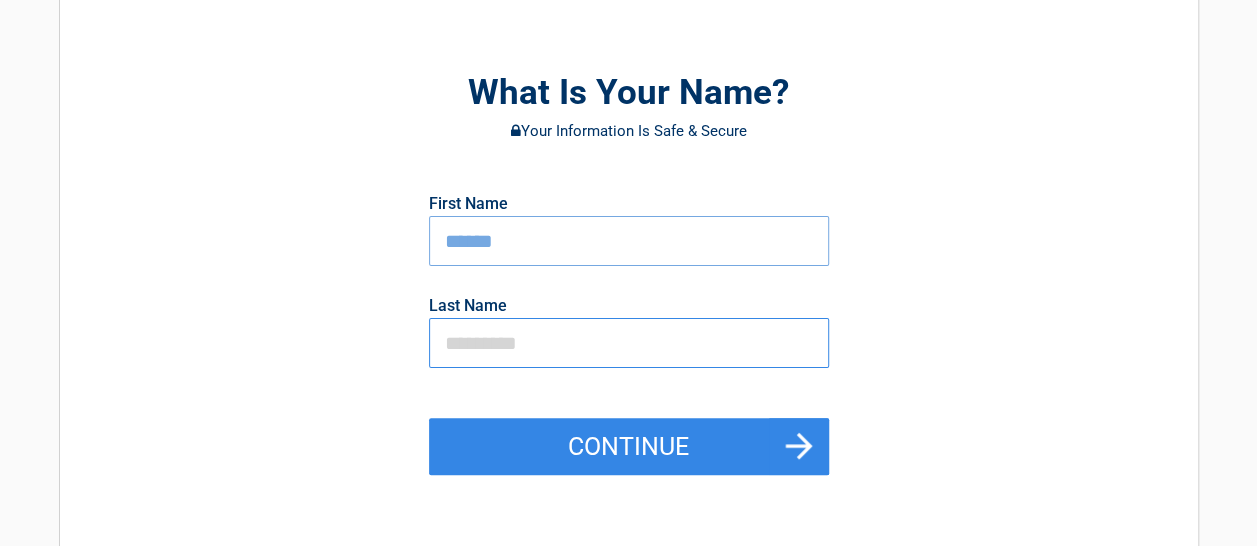 click at bounding box center (629, 343) 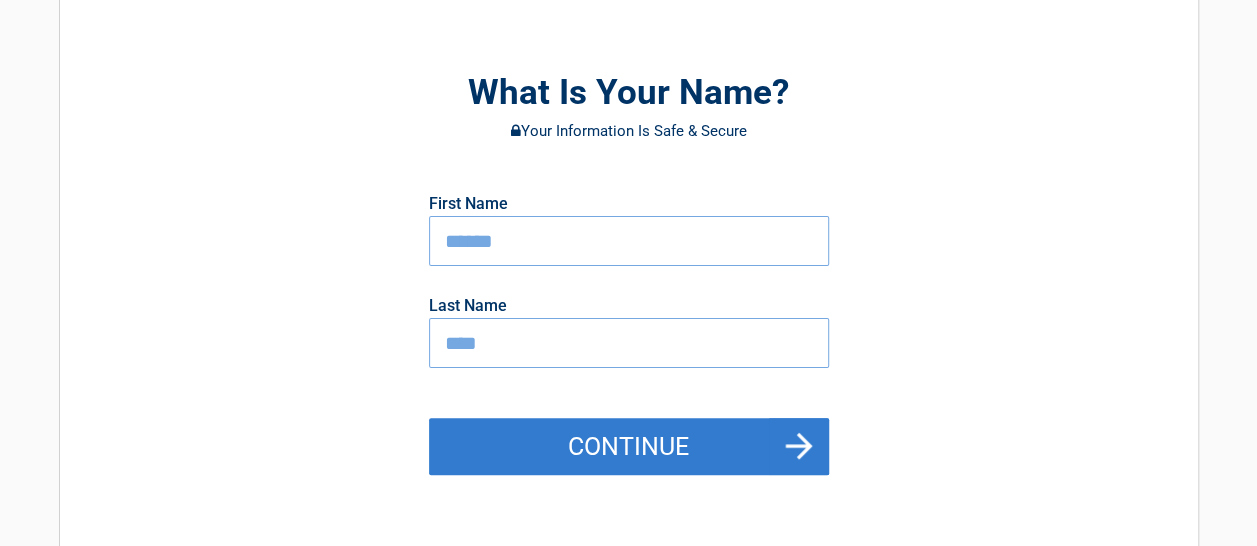 click on "Continue" at bounding box center [629, 447] 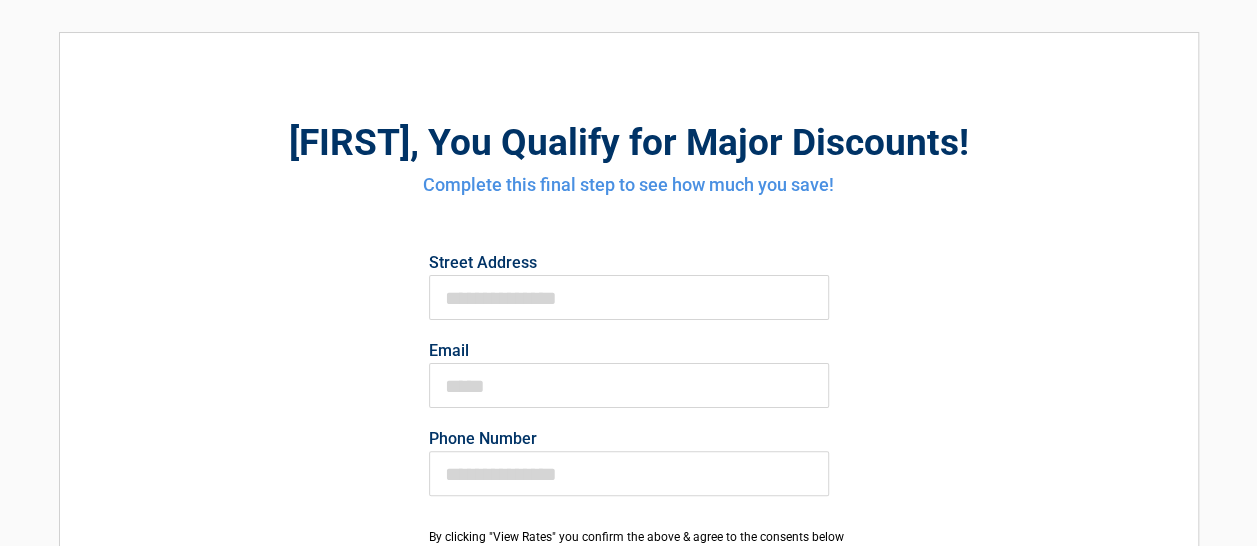 scroll, scrollTop: 0, scrollLeft: 0, axis: both 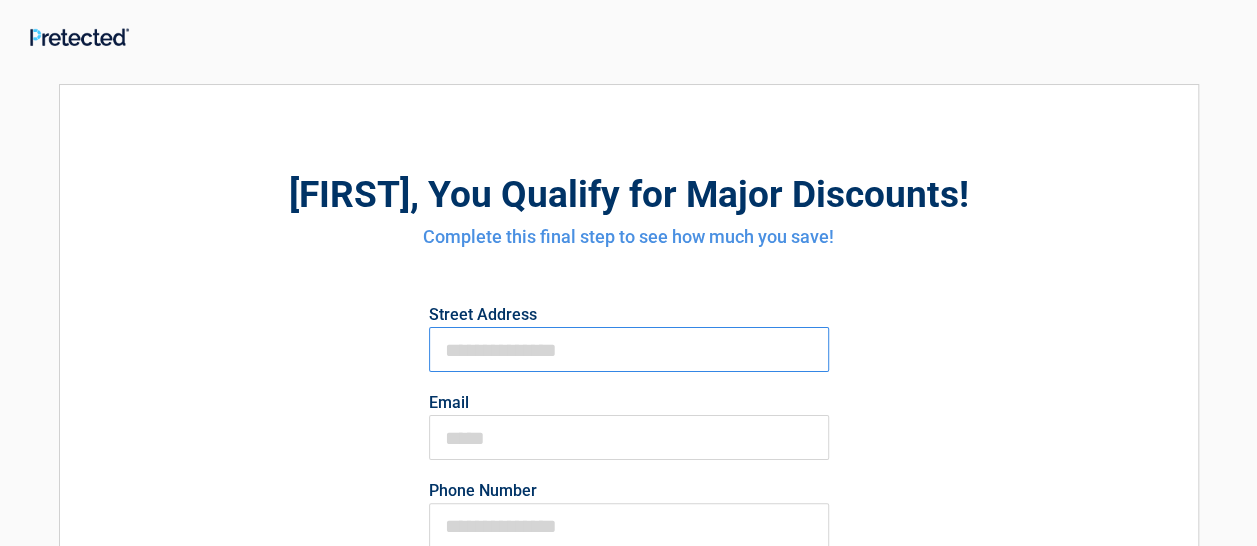 click on "First Name" at bounding box center (629, 349) 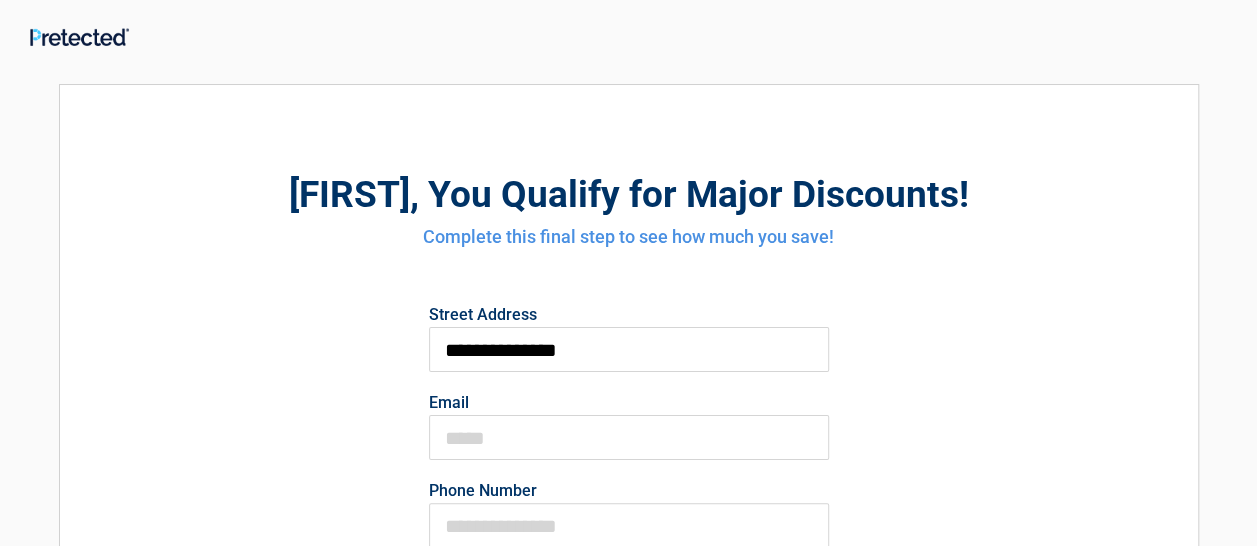 type on "**********" 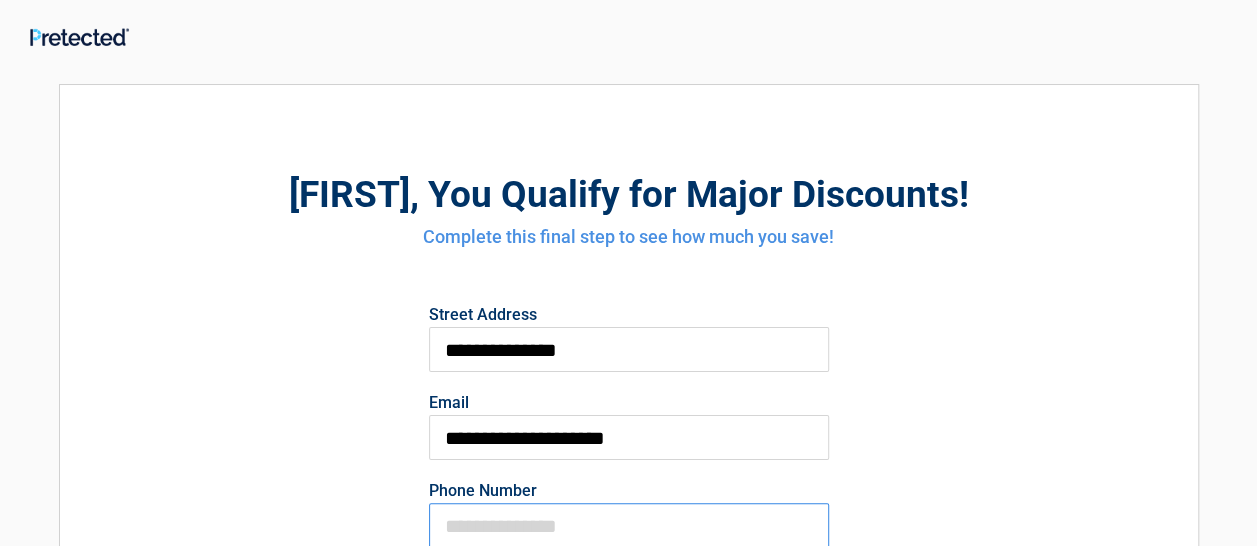 type on "**********" 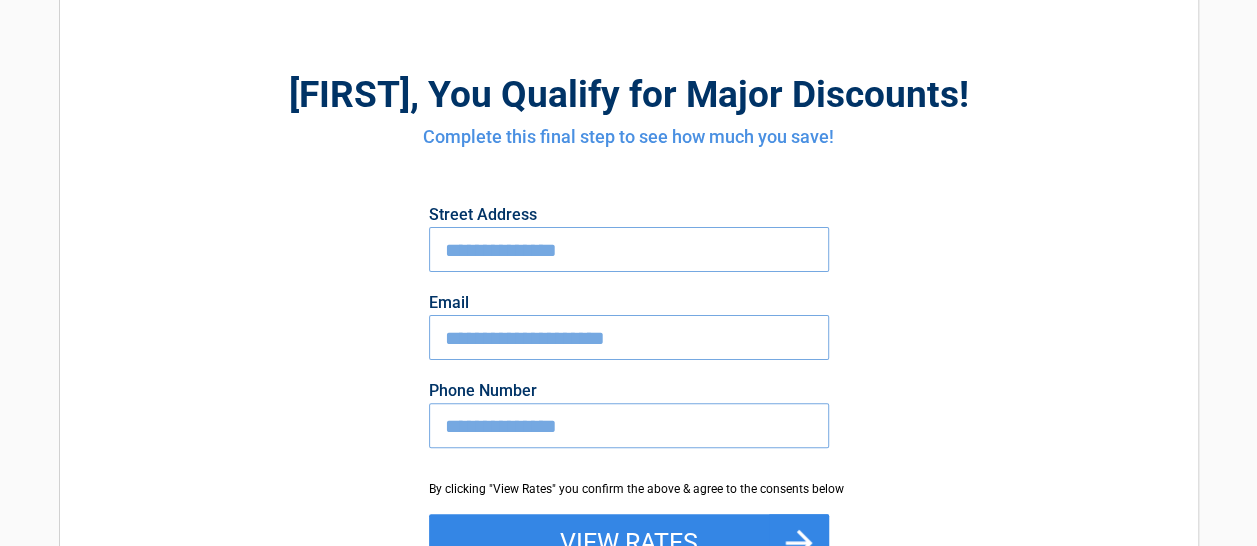 scroll, scrollTop: 200, scrollLeft: 0, axis: vertical 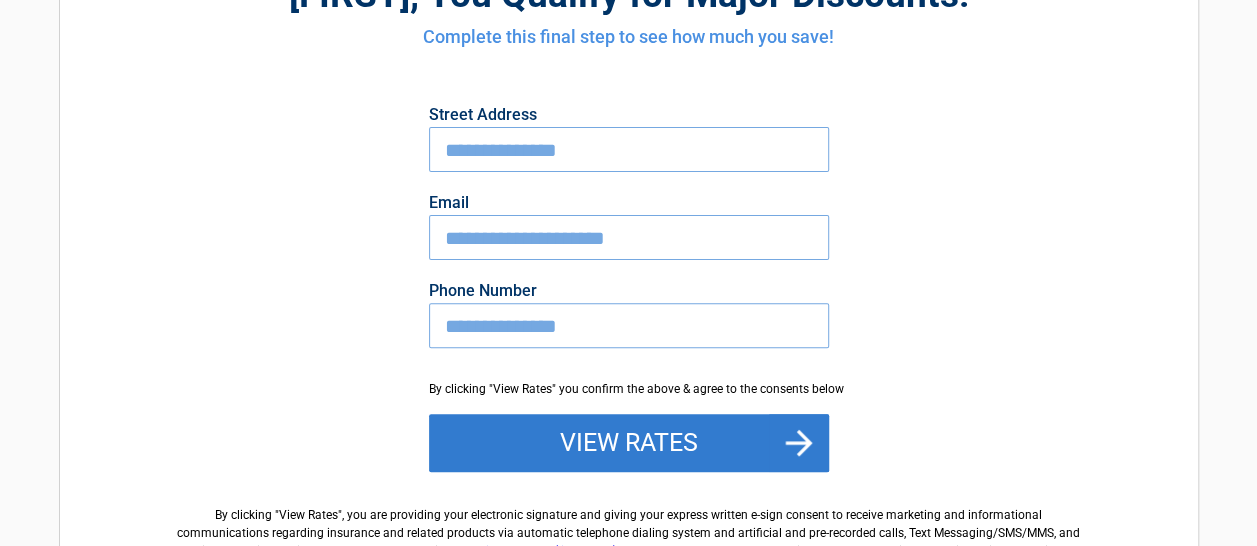 click on "View Rates" at bounding box center [629, 443] 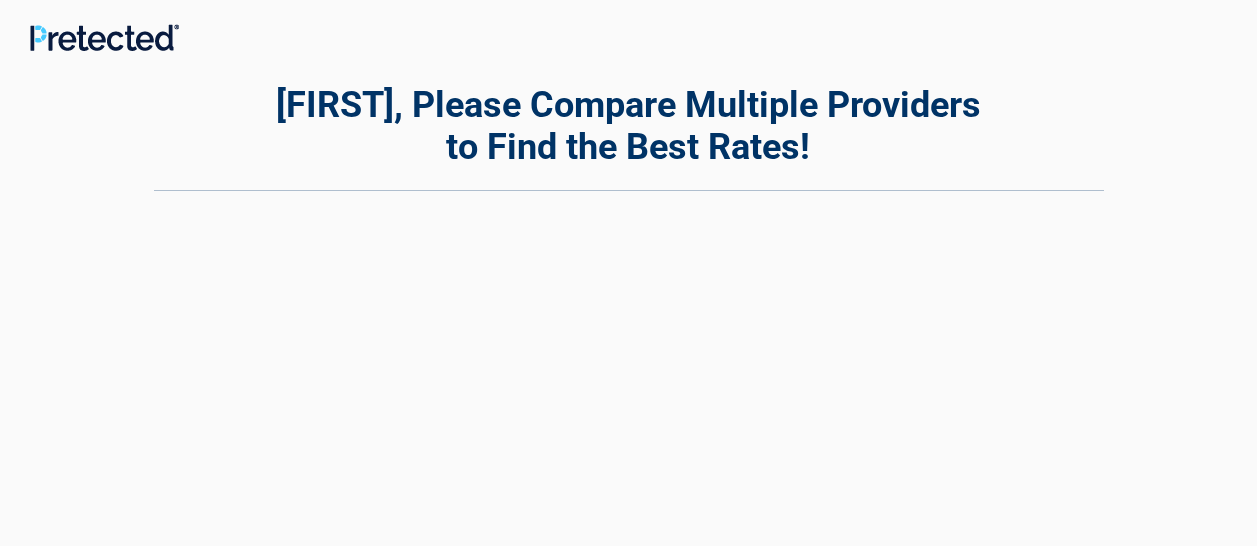 scroll, scrollTop: 0, scrollLeft: 0, axis: both 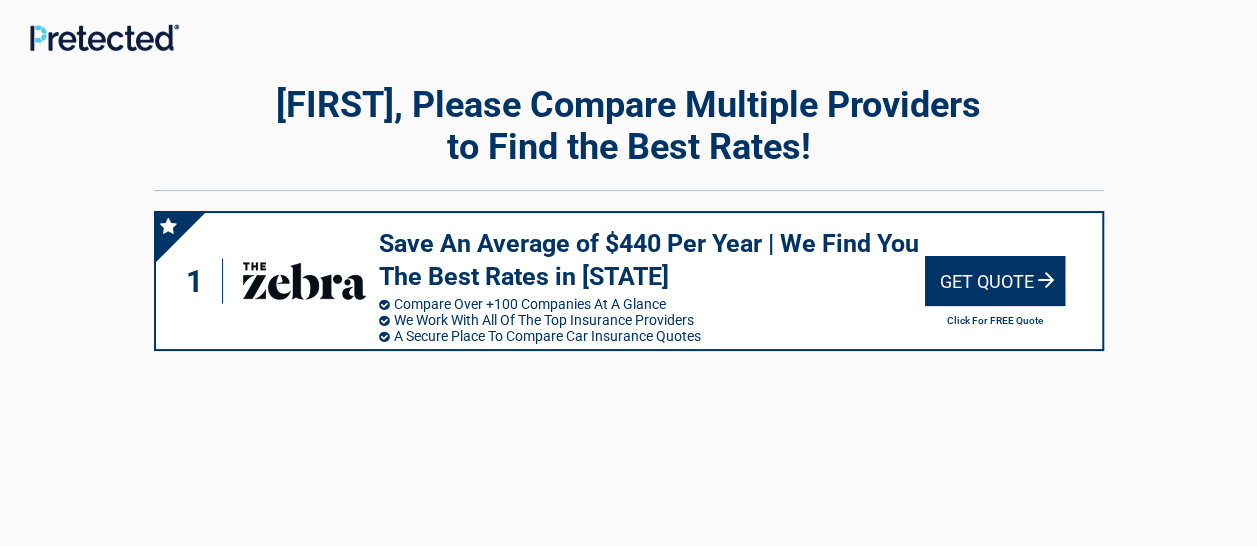 click on "Get Quote" at bounding box center (995, 281) 